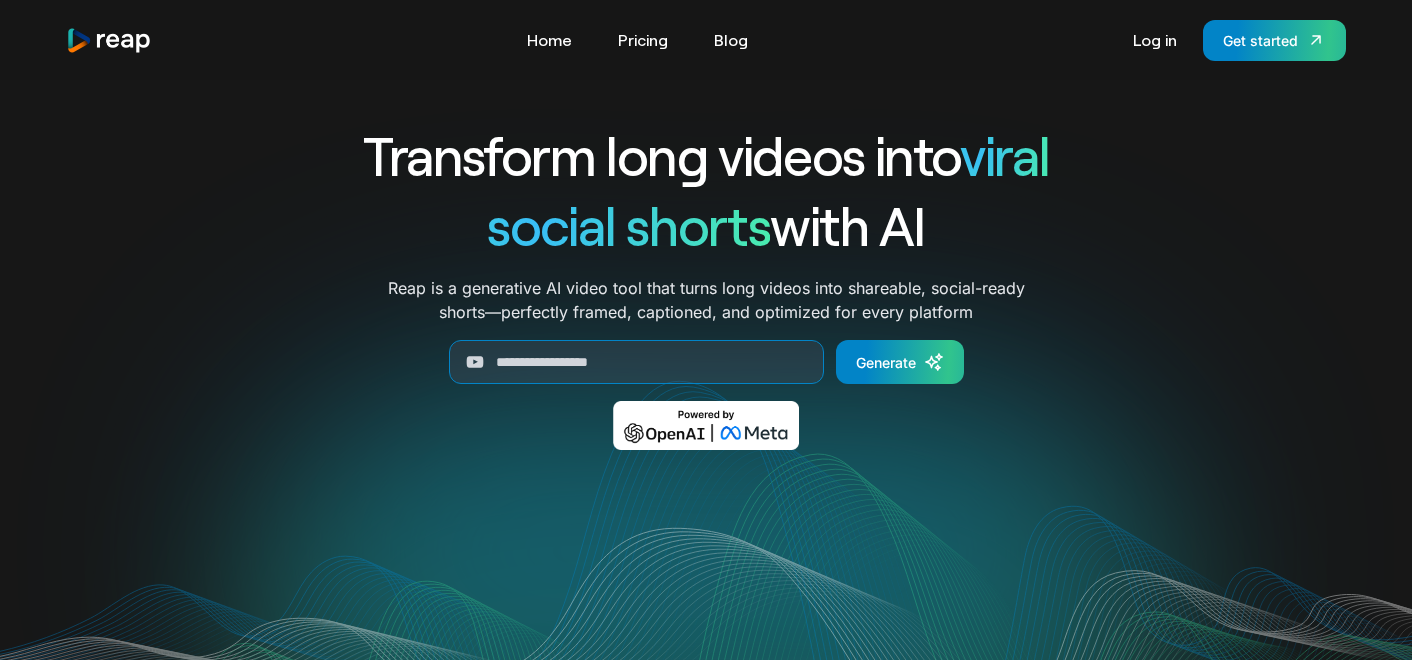 scroll, scrollTop: 0, scrollLeft: 0, axis: both 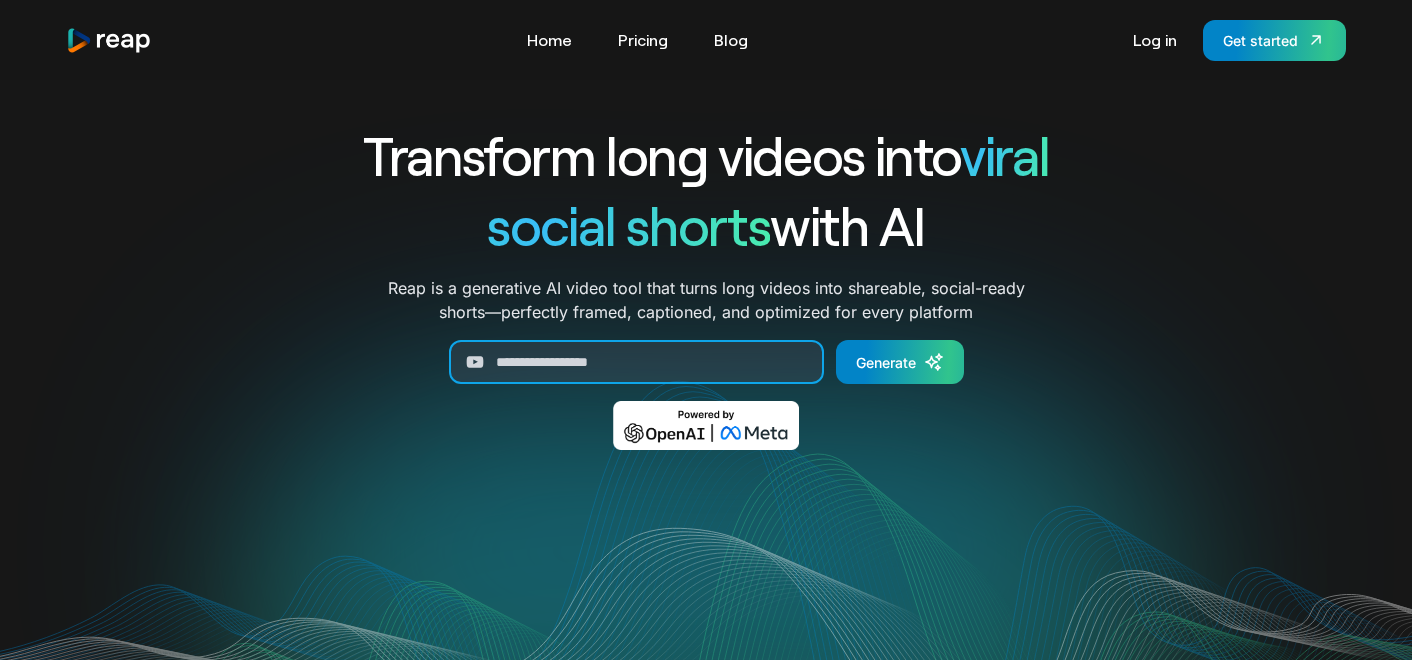 click at bounding box center [636, 362] 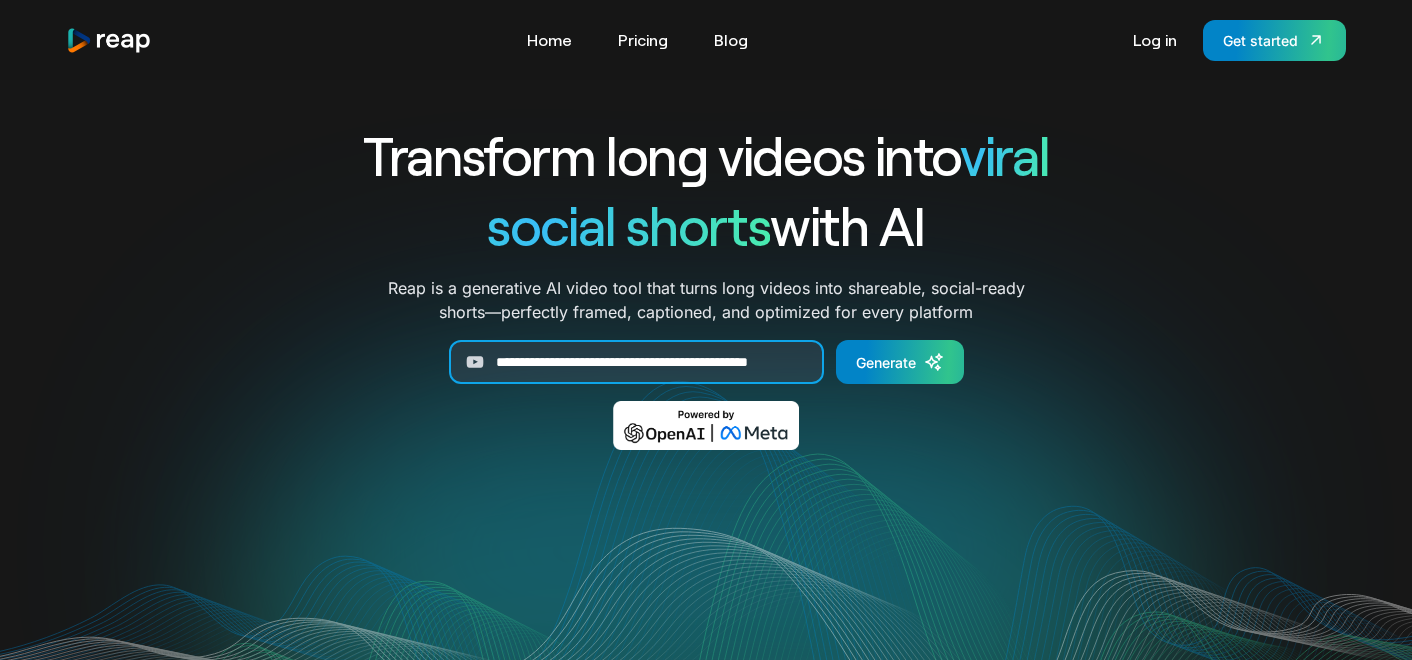 scroll, scrollTop: 0, scrollLeft: 85, axis: horizontal 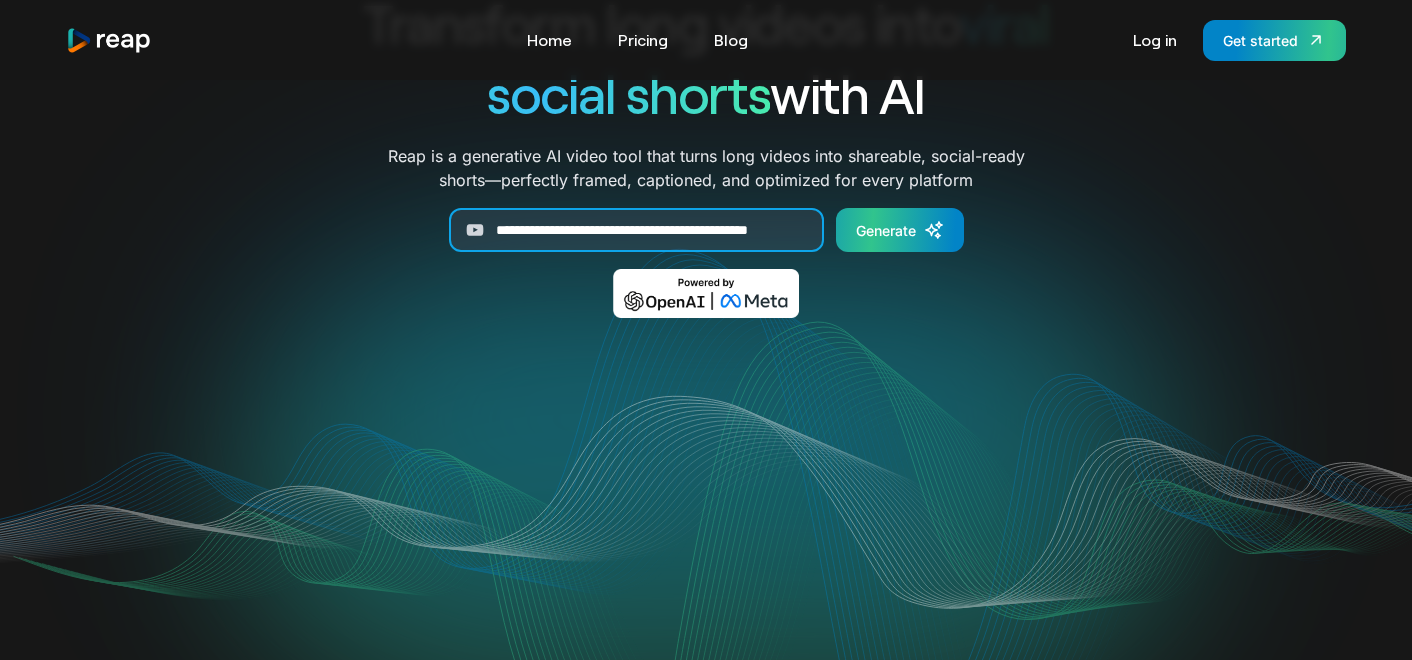 type on "**********" 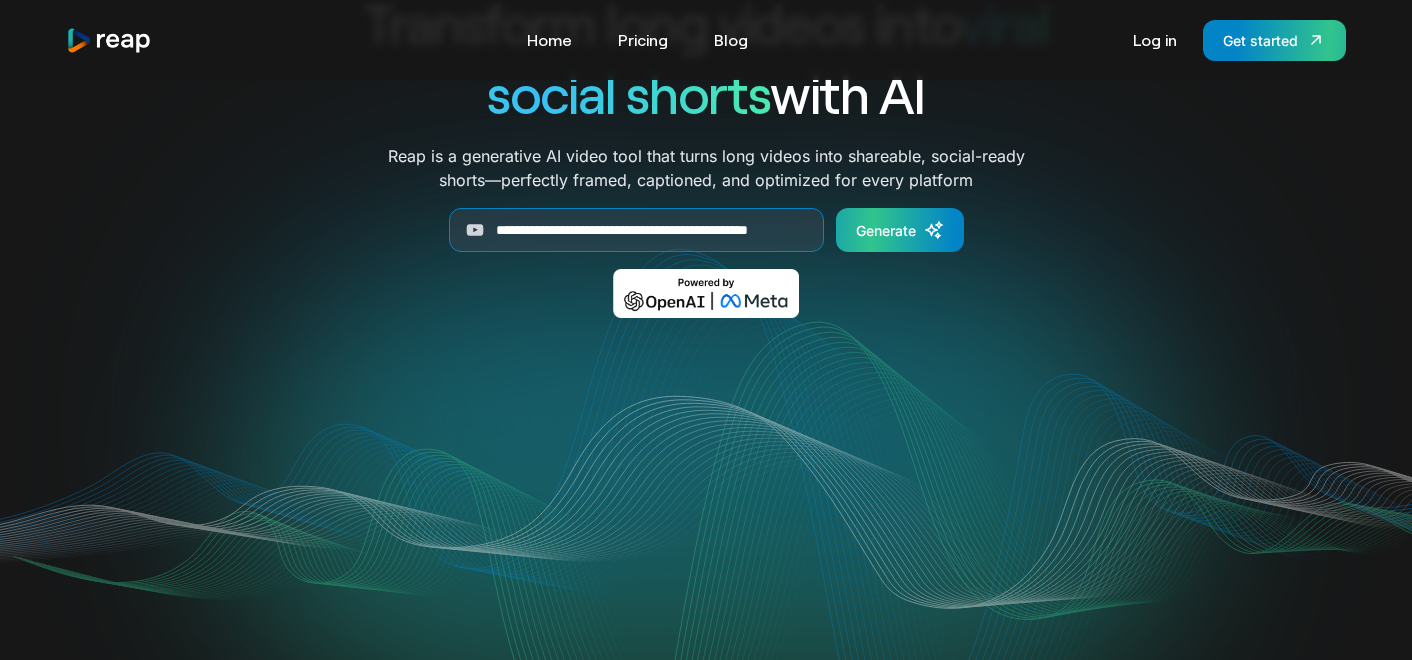 click on "Generate" at bounding box center [886, 230] 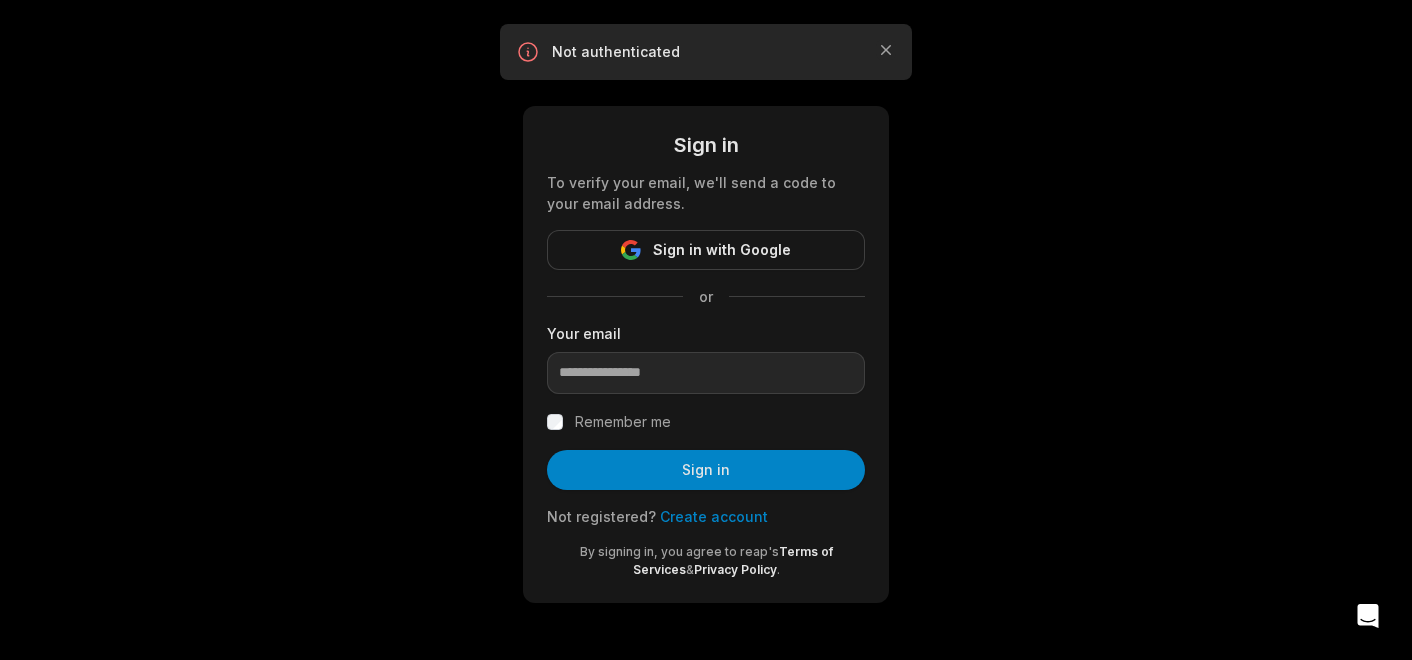 scroll, scrollTop: 0, scrollLeft: 0, axis: both 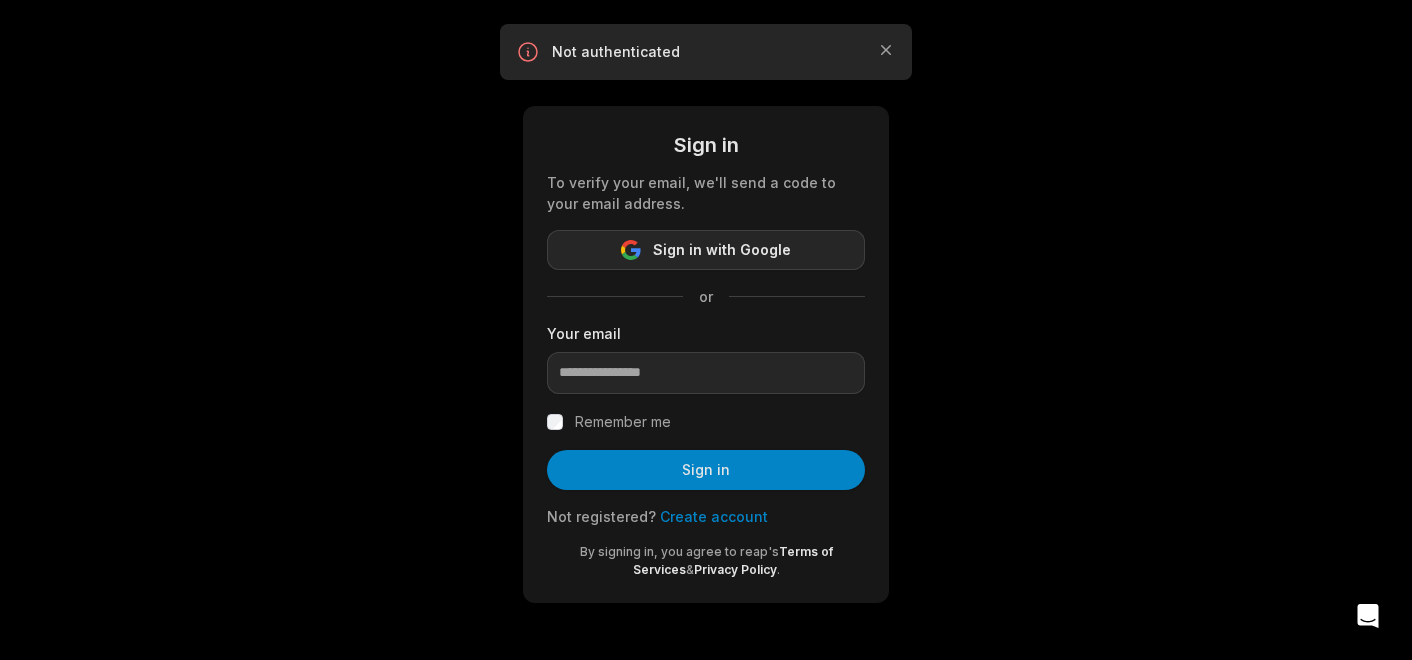click on "Sign in with Google" at bounding box center [706, 250] 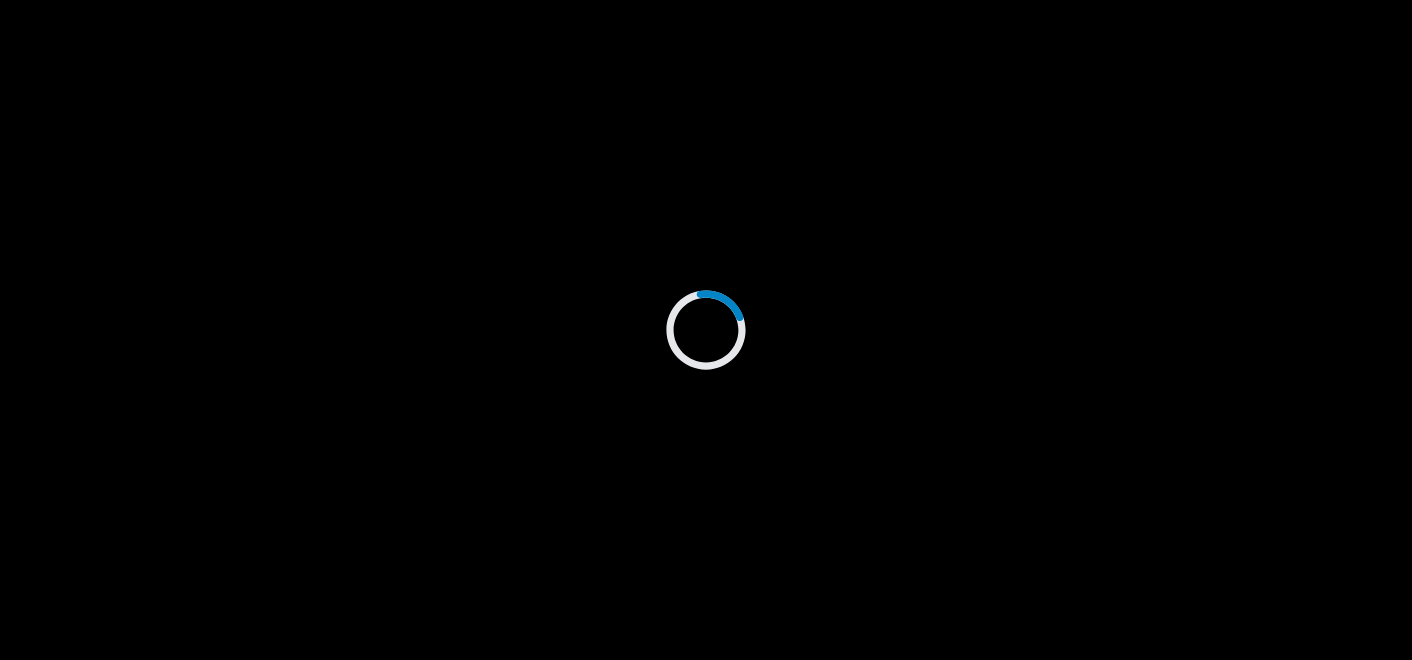 scroll, scrollTop: 0, scrollLeft: 0, axis: both 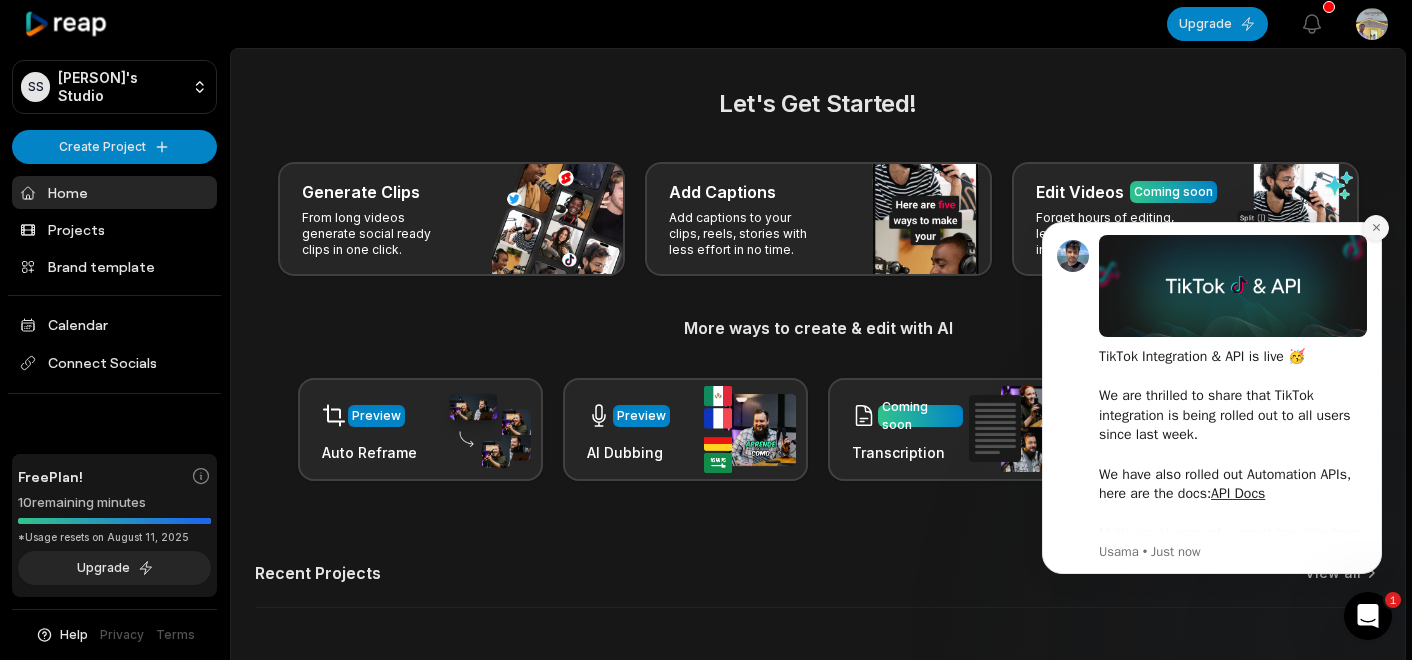 click 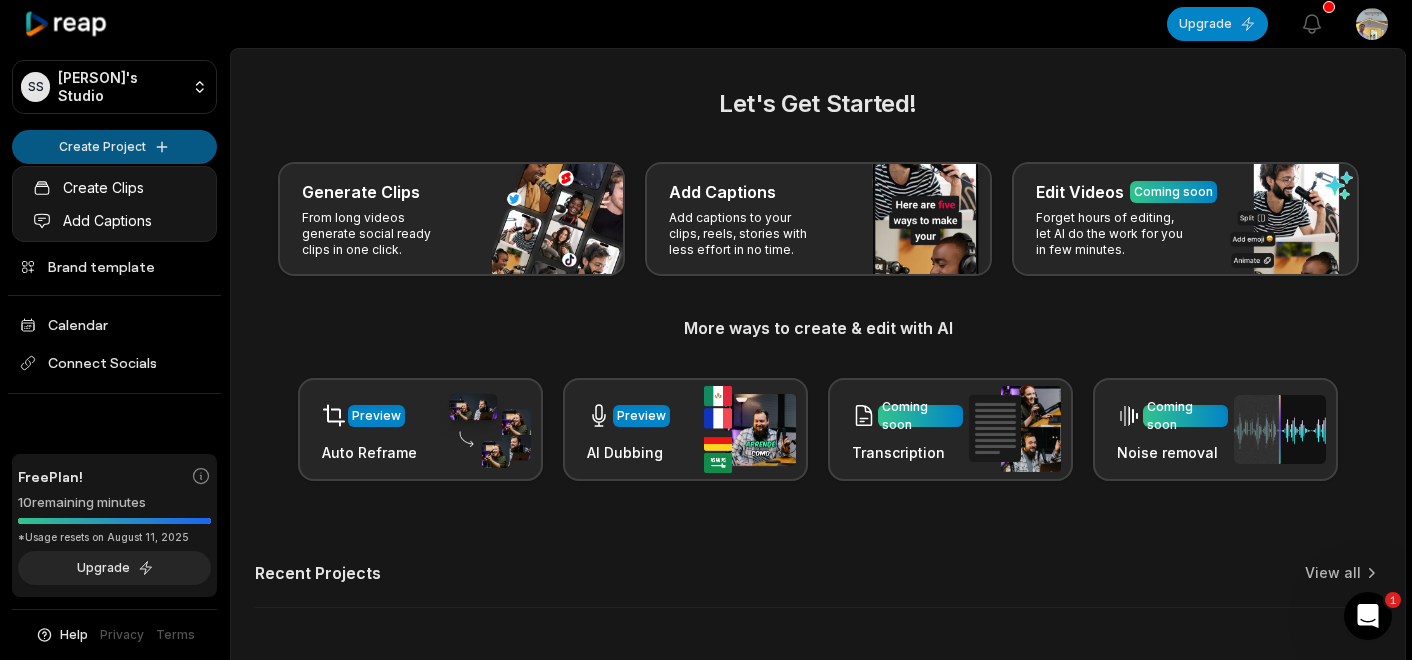 click on "SS Somil's Studio Create Project Home Projects Brand template Calendar Connect Socials Free  Plan! 10  remaining minutes *Usage resets on August 11, 2025 Upgrade Help Privacy Terms Open sidebar Upgrade View notifications Open user menu   Let's Get Started! Generate Clips From long videos generate social ready clips in one click. Add Captions Add captions to your clips, reels, stories with less effort in no time. Edit Videos Coming soon Forget hours of editing, let AI do the work for you in few minutes. More ways to create & edit with AI Preview Auto Reframe Preview AI Dubbing Coming soon Transcription Coming soon Noise removal Recent Projects View all Made with   in San Francisco 1 Create Clips Add Captions" at bounding box center (706, 330) 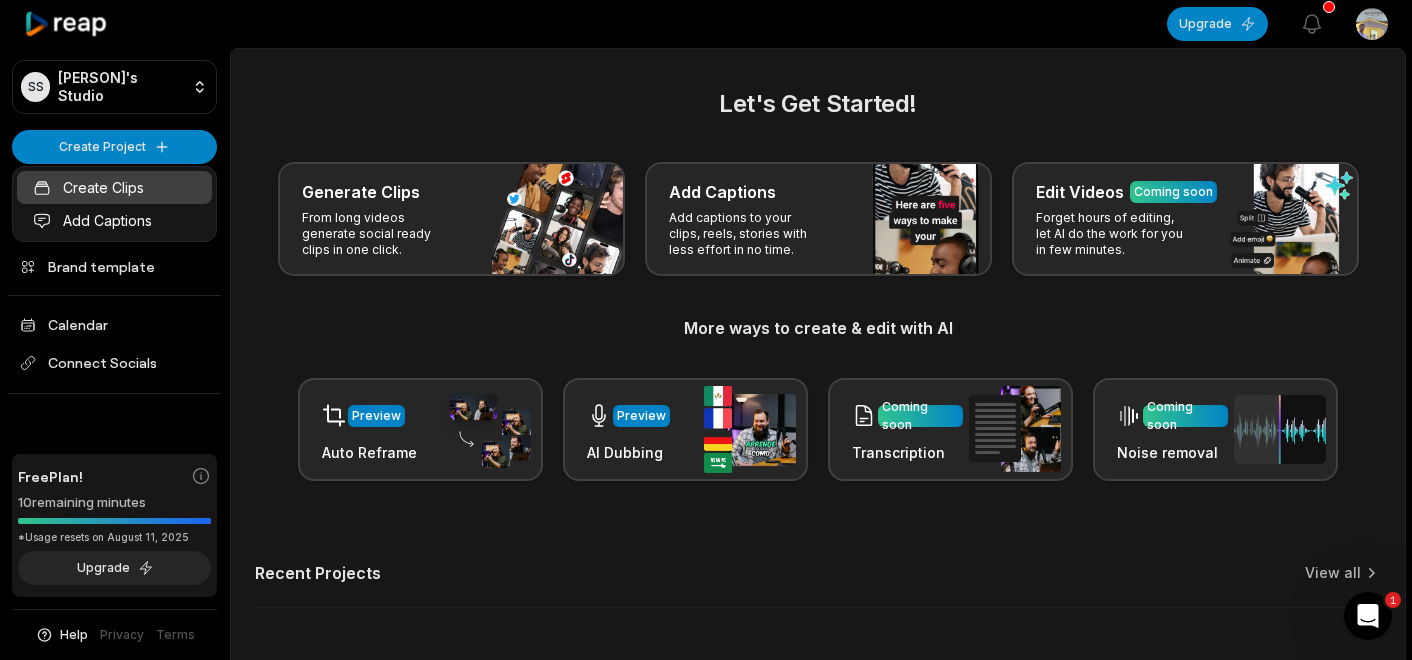 click on "Create Clips" at bounding box center (114, 187) 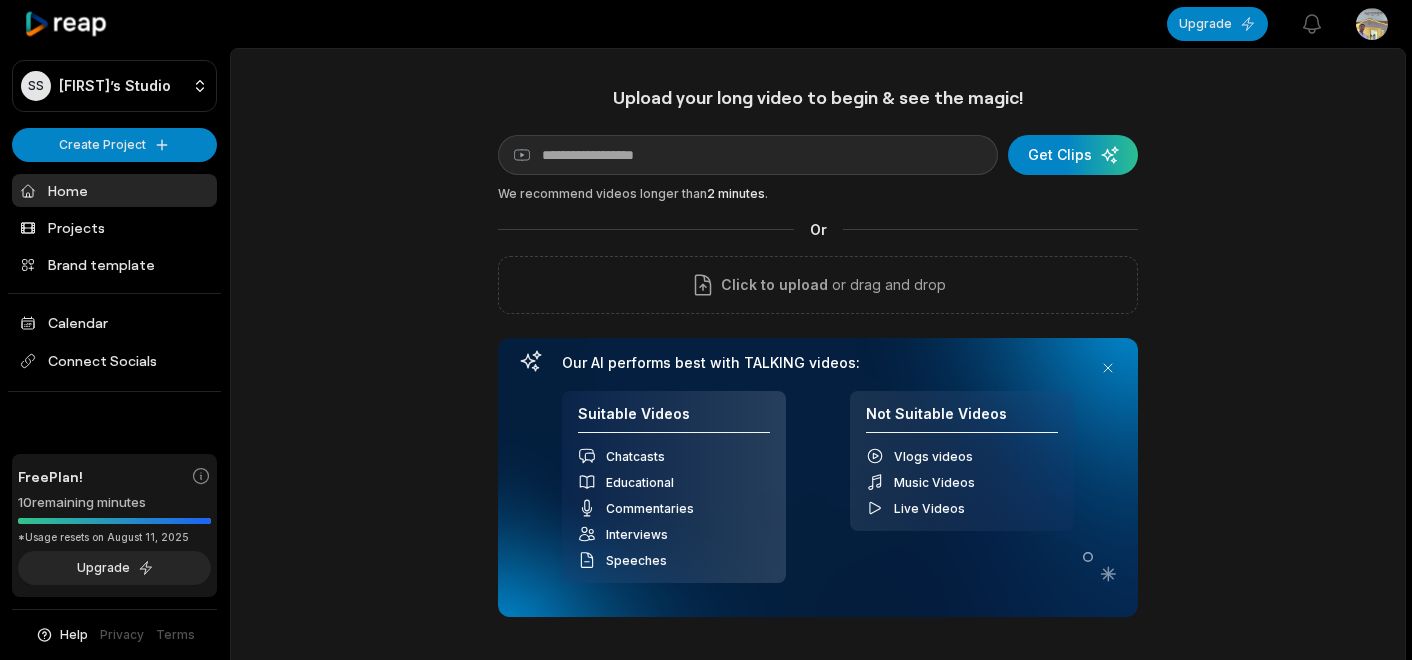scroll, scrollTop: 0, scrollLeft: 0, axis: both 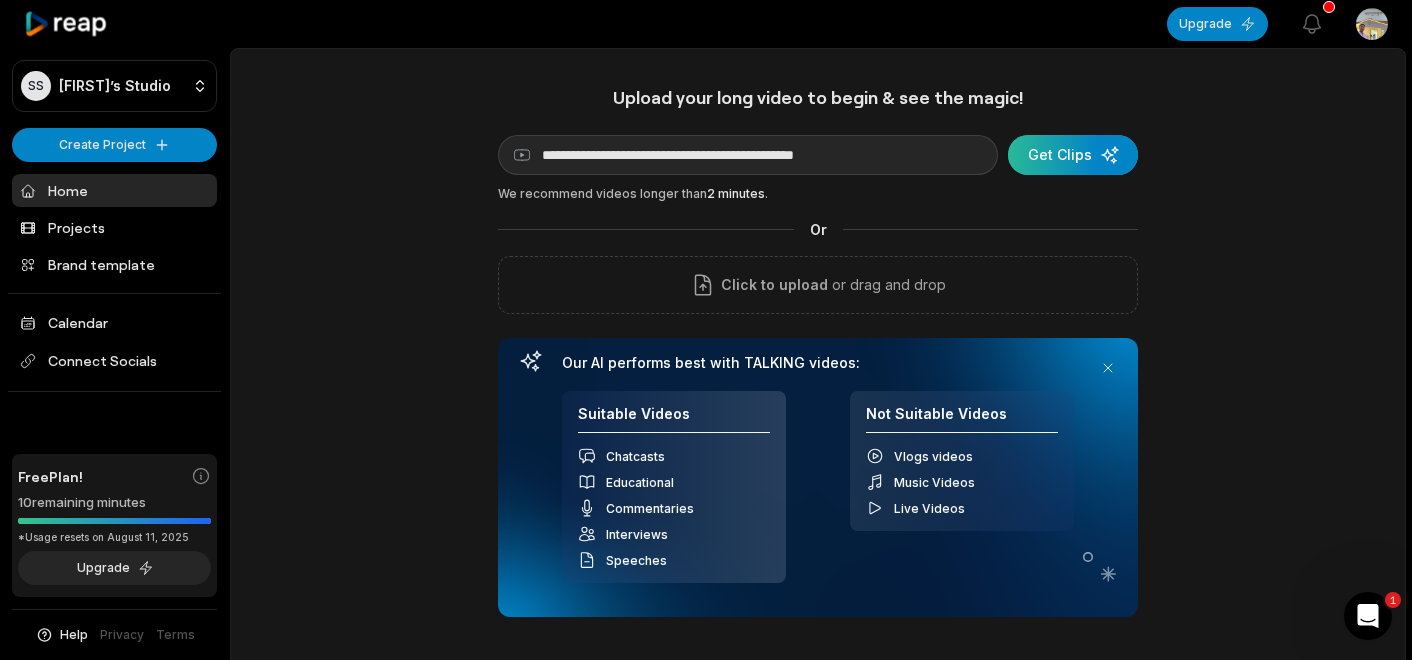 type on "**********" 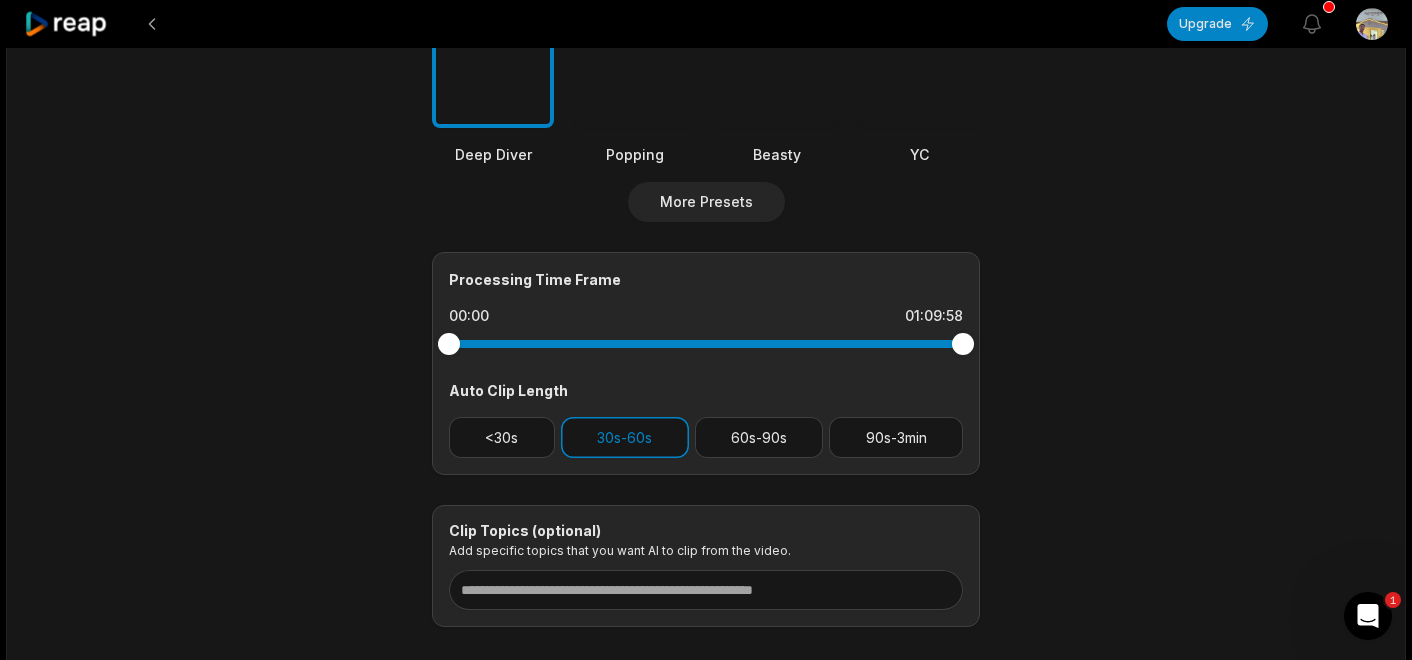 scroll, scrollTop: 790, scrollLeft: 0, axis: vertical 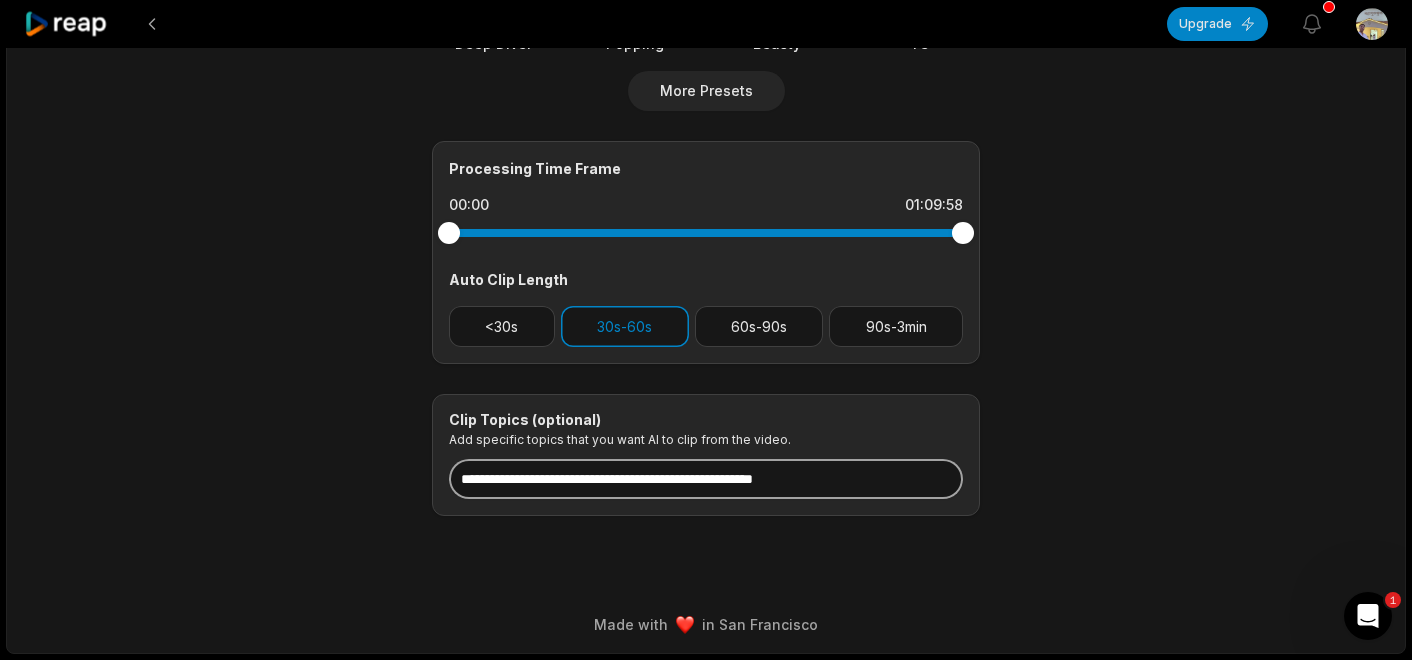 click at bounding box center [706, 479] 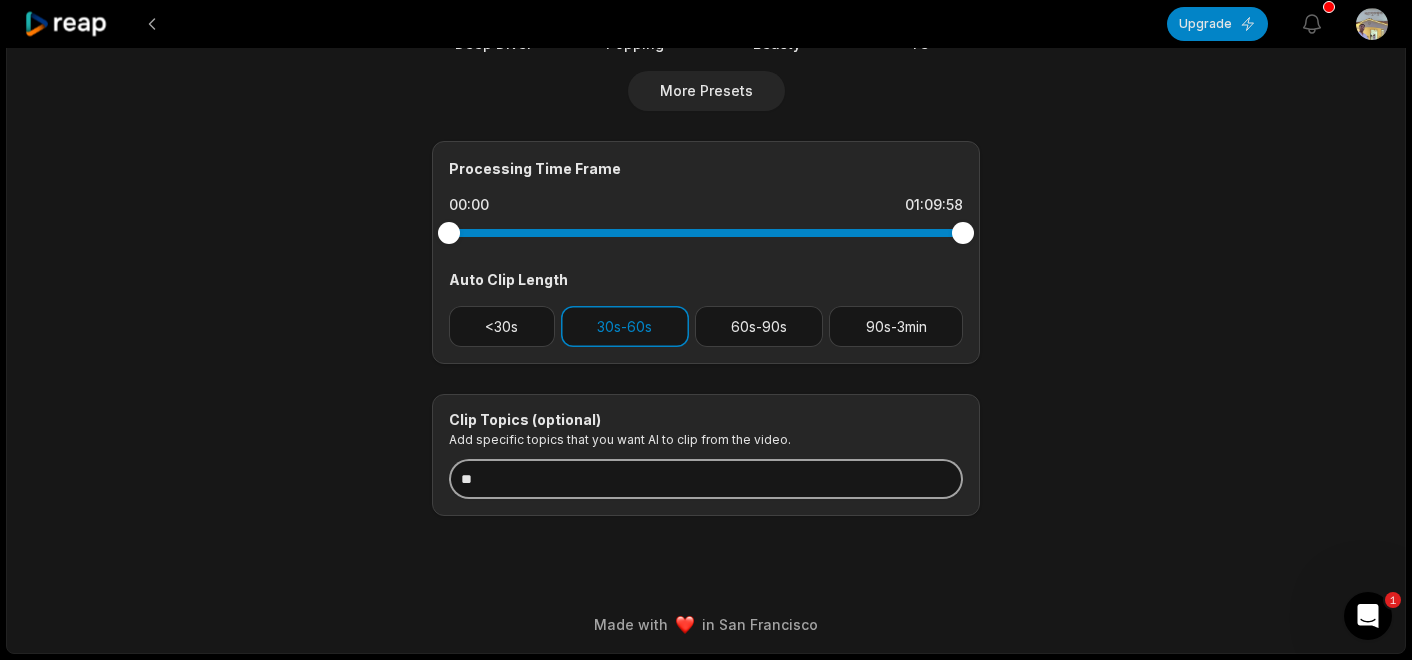 type on "*" 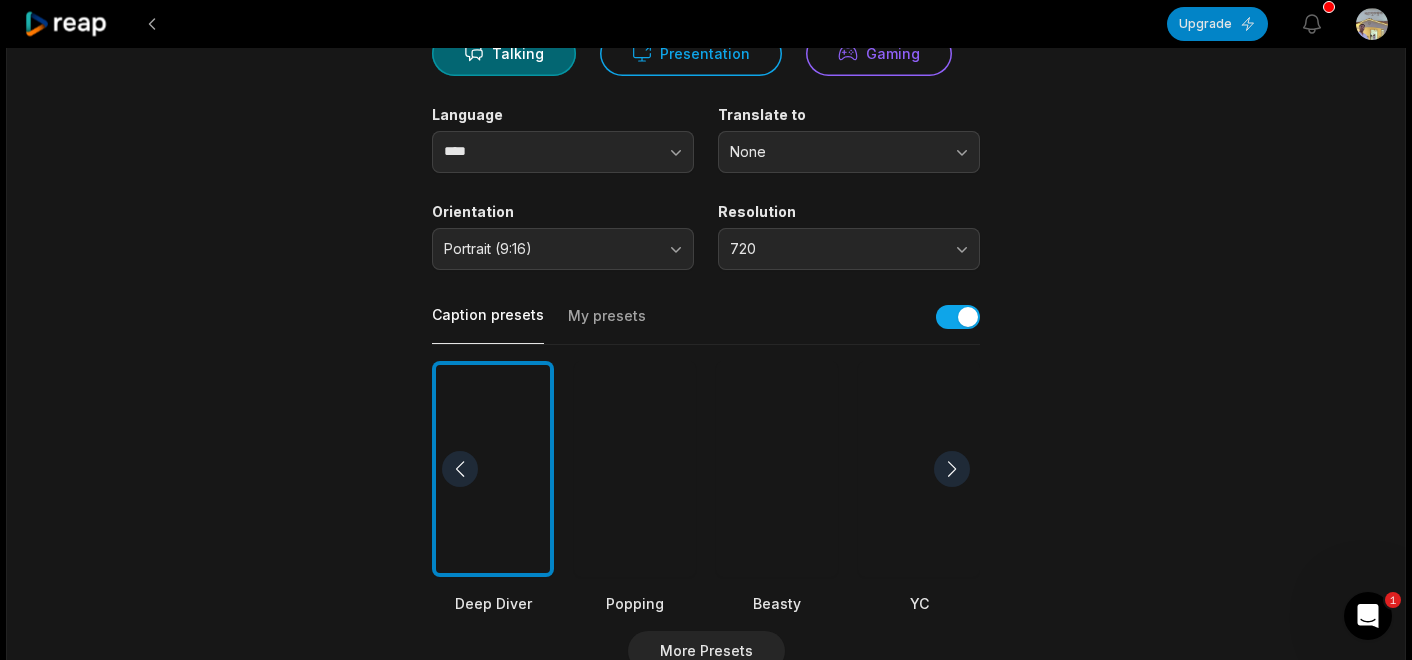 scroll, scrollTop: 0, scrollLeft: 0, axis: both 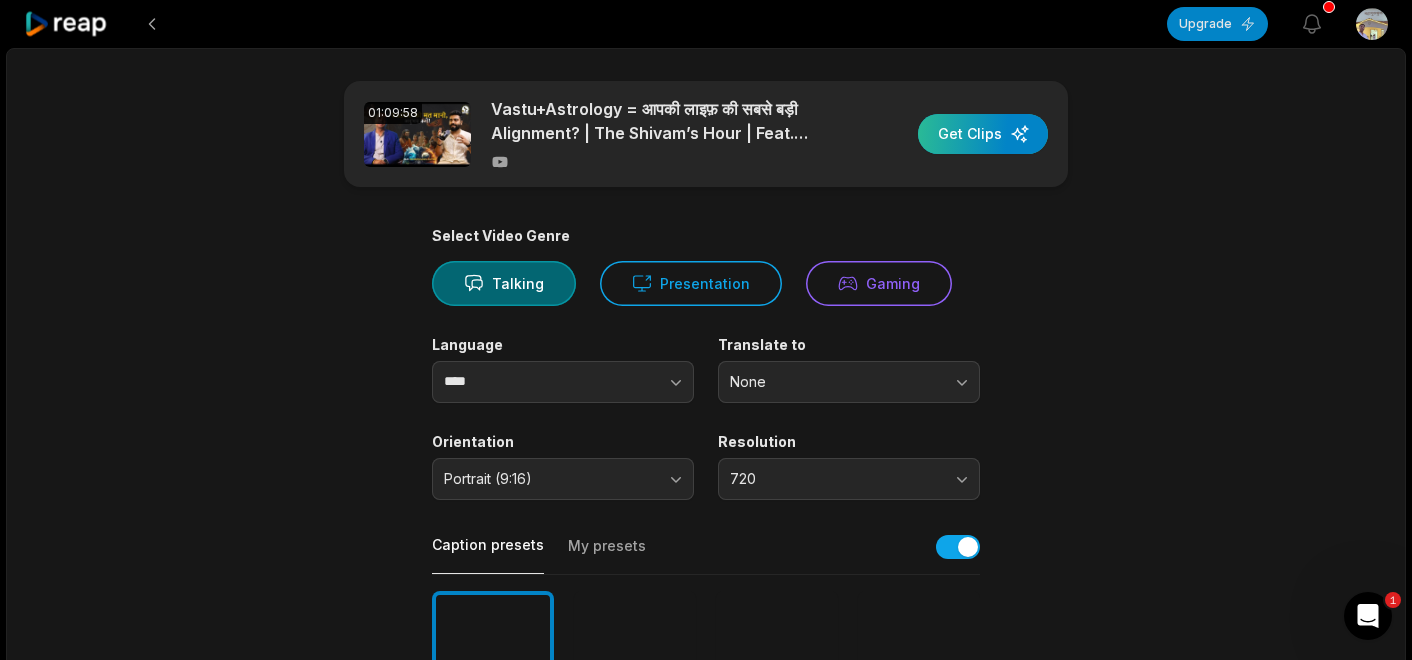 click at bounding box center [983, 134] 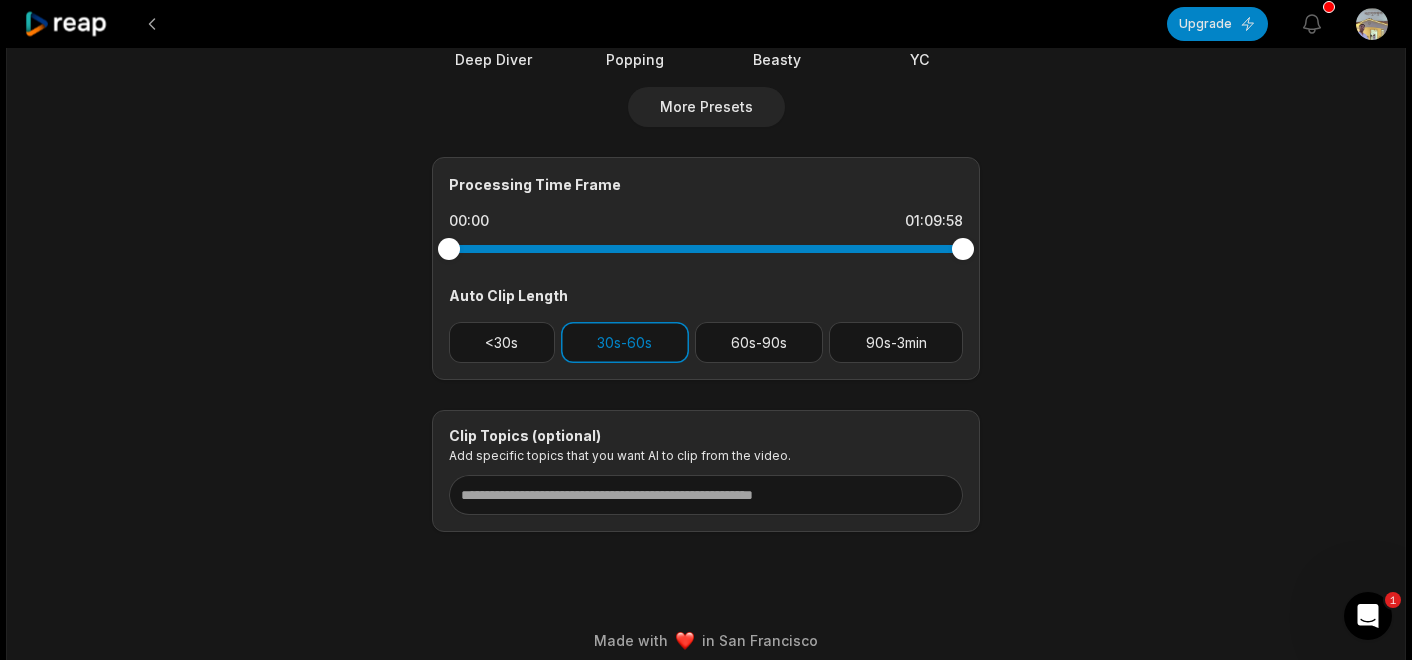 scroll, scrollTop: 773, scrollLeft: 0, axis: vertical 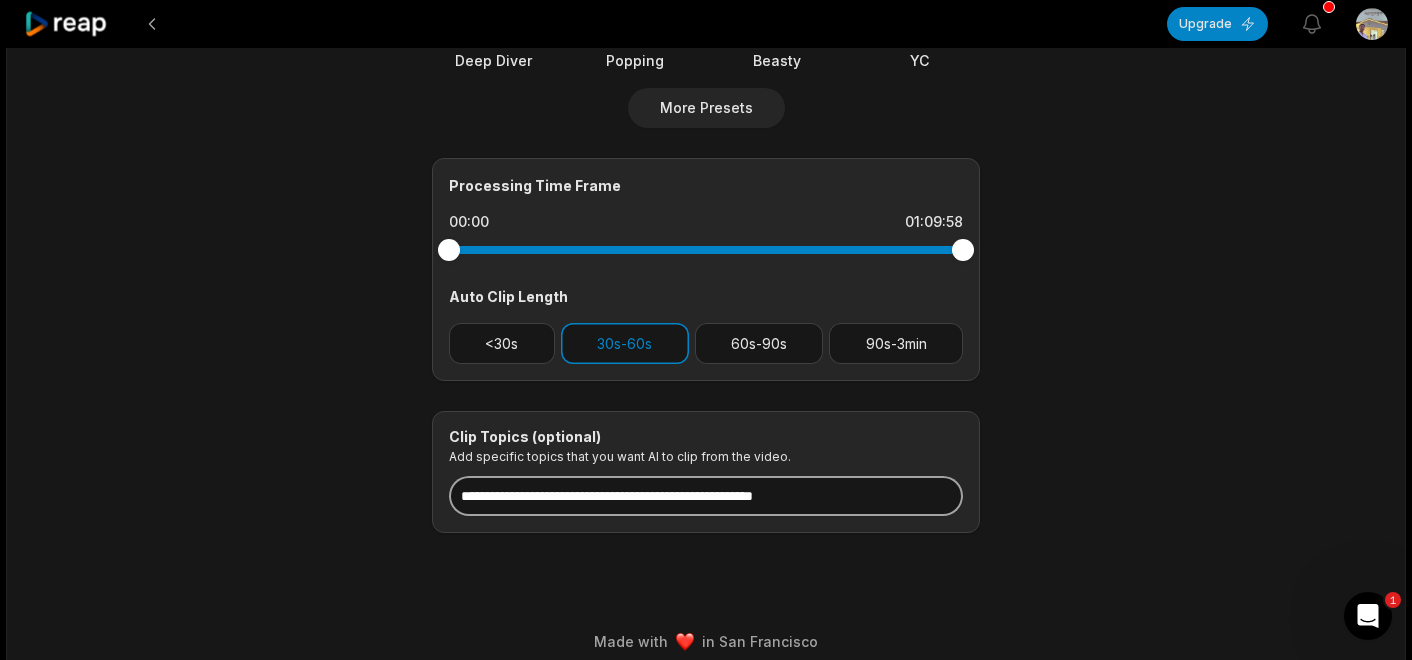 click at bounding box center (706, 496) 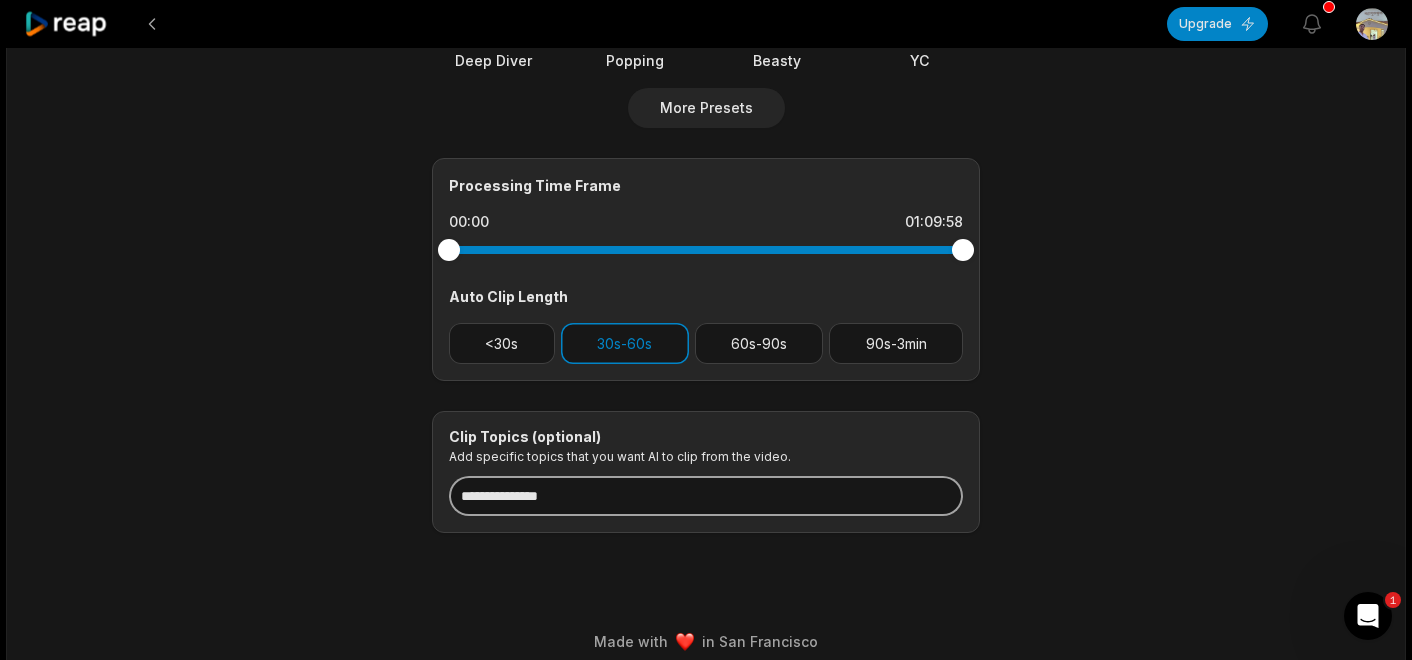 type on "**********" 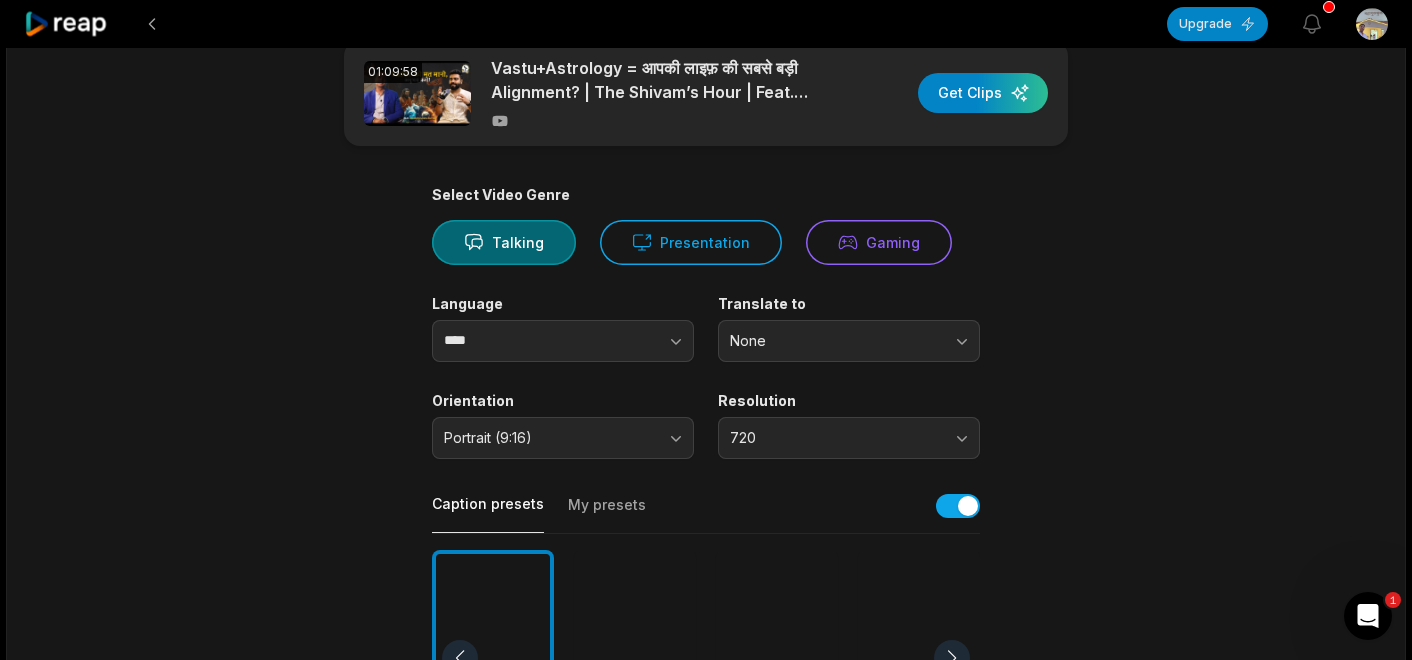scroll, scrollTop: 27, scrollLeft: 0, axis: vertical 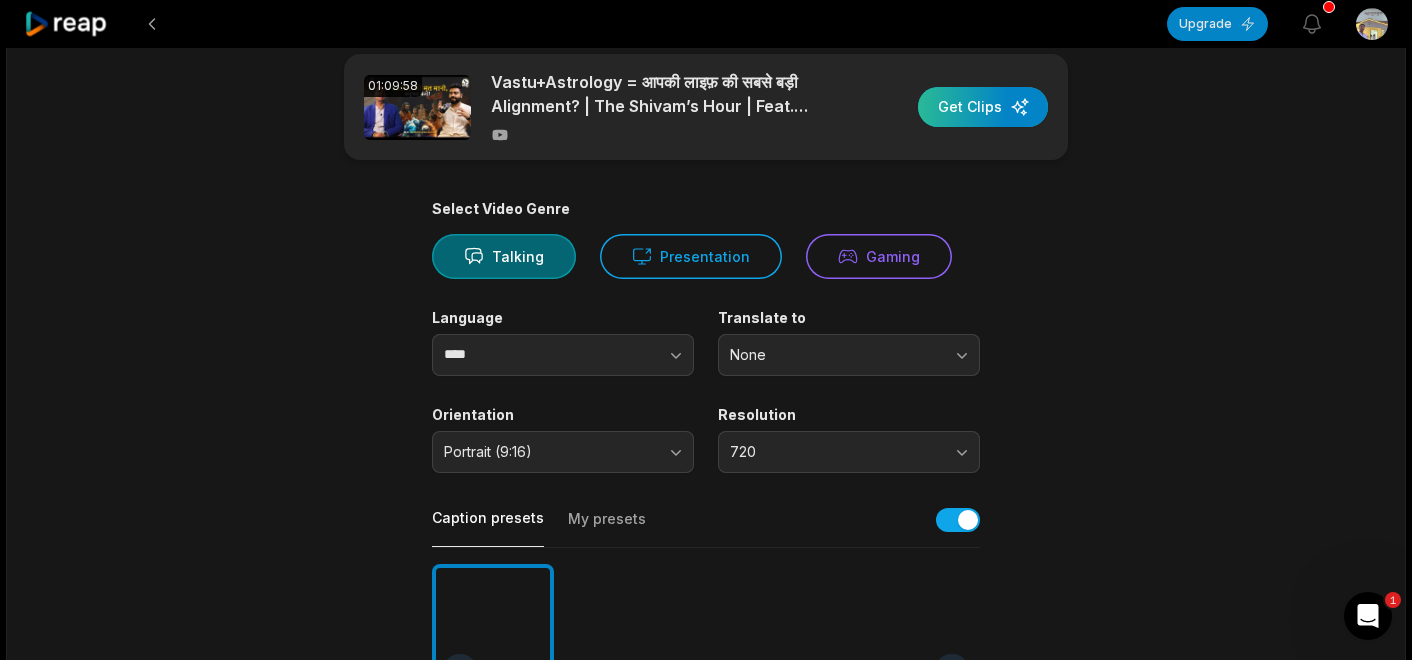 click at bounding box center (983, 107) 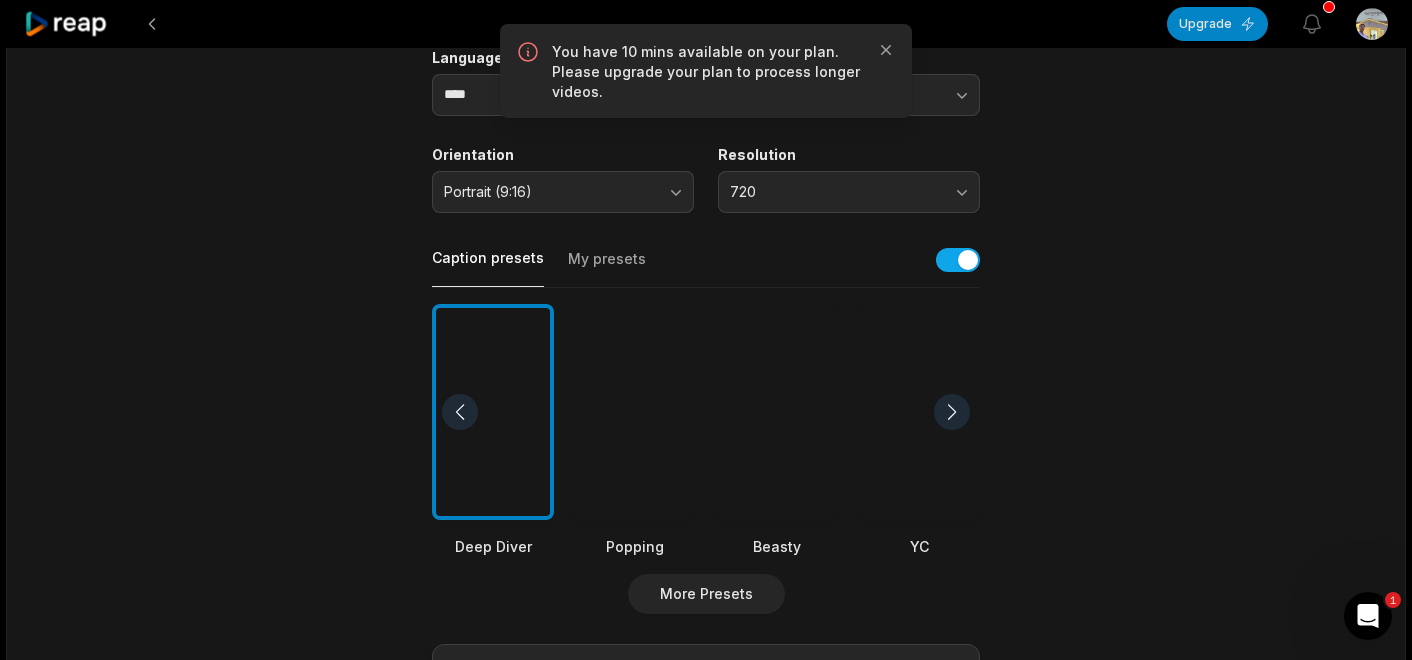 scroll, scrollTop: 0, scrollLeft: 0, axis: both 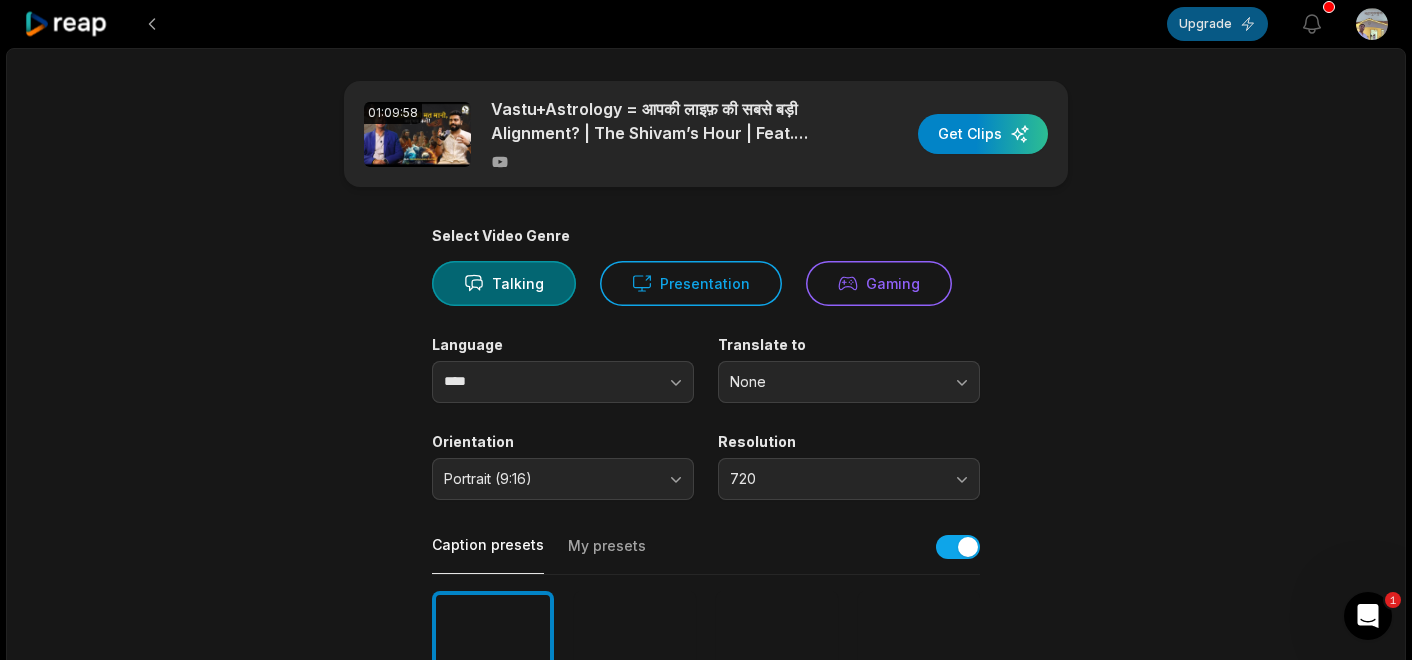 click on "Upgrade" at bounding box center [1217, 24] 